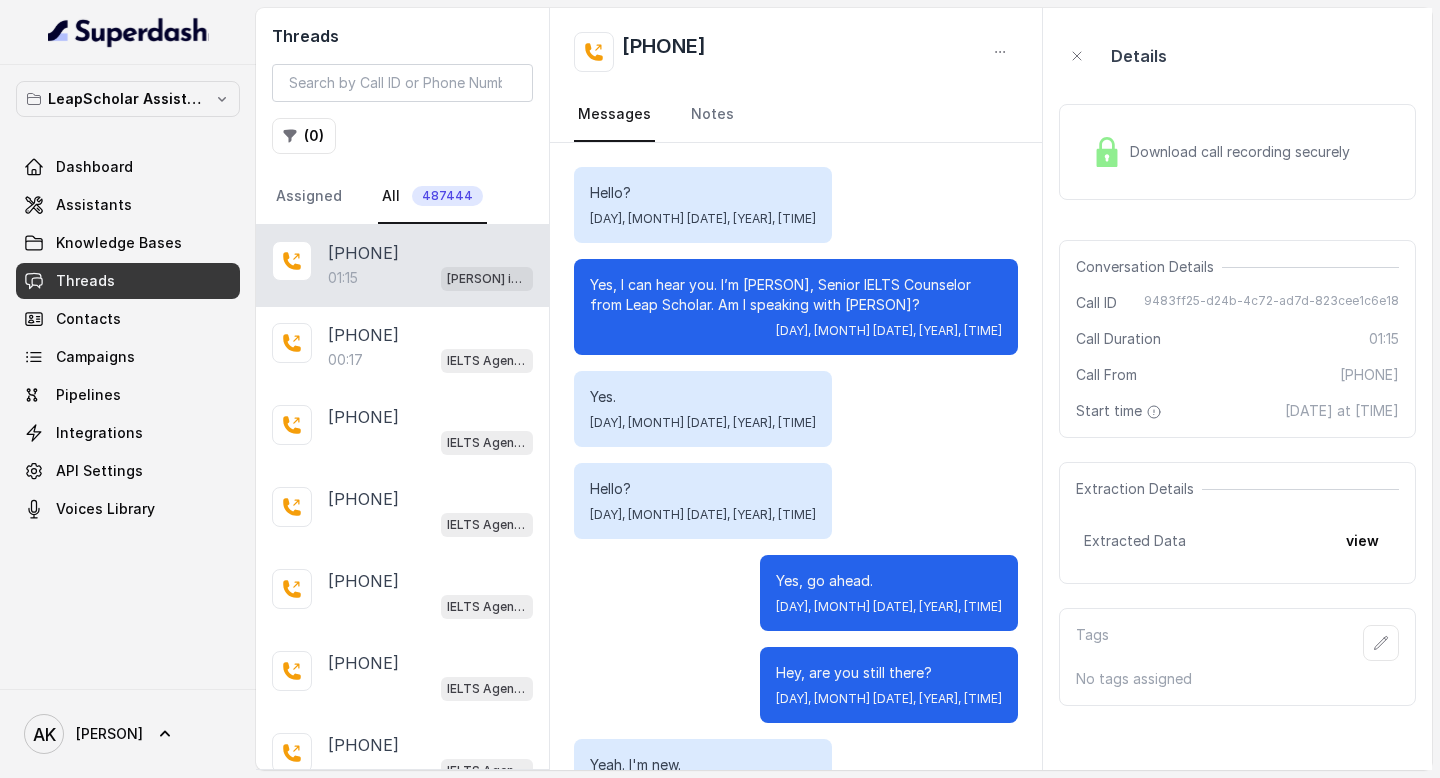 scroll, scrollTop: 0, scrollLeft: 0, axis: both 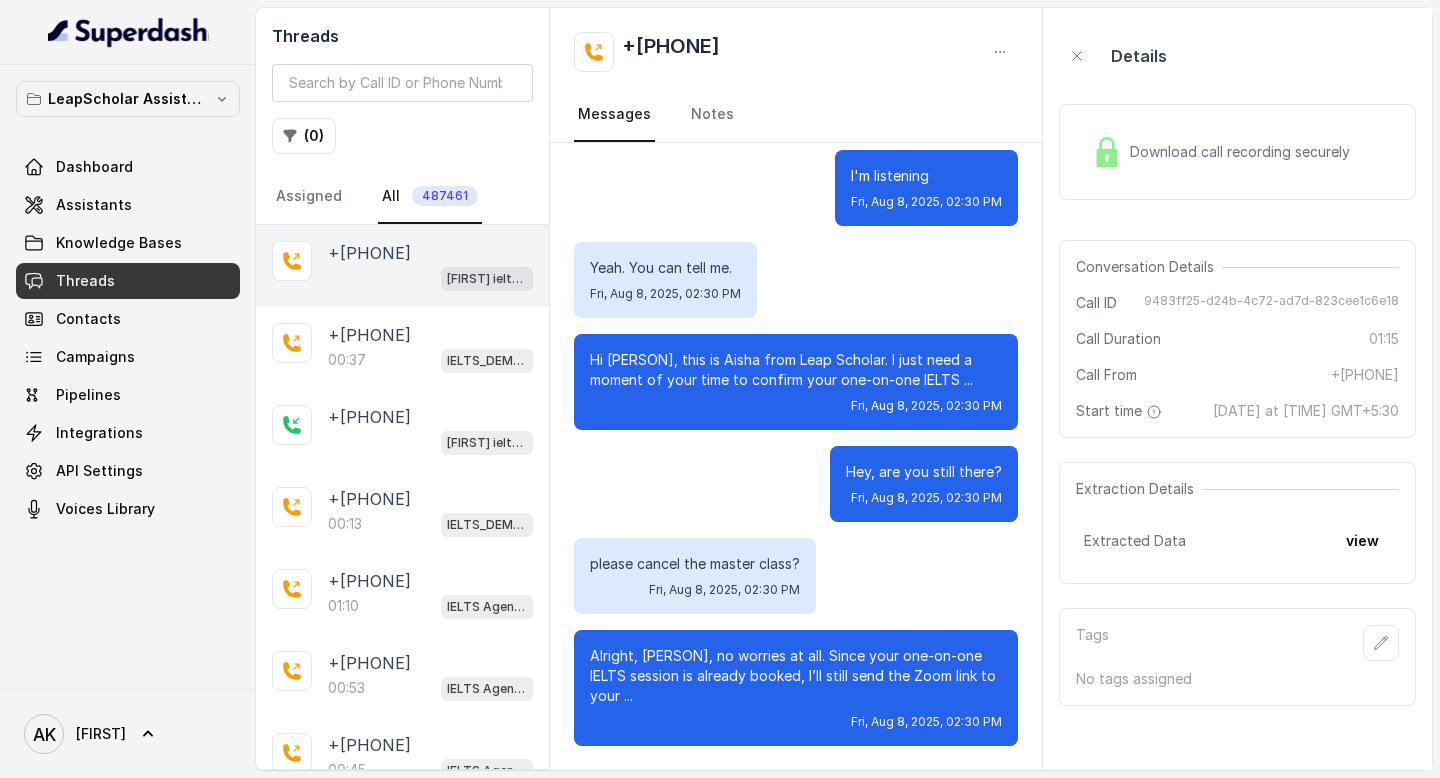 click on "Ashutosh ielts testing (agent -1)" at bounding box center [430, 278] 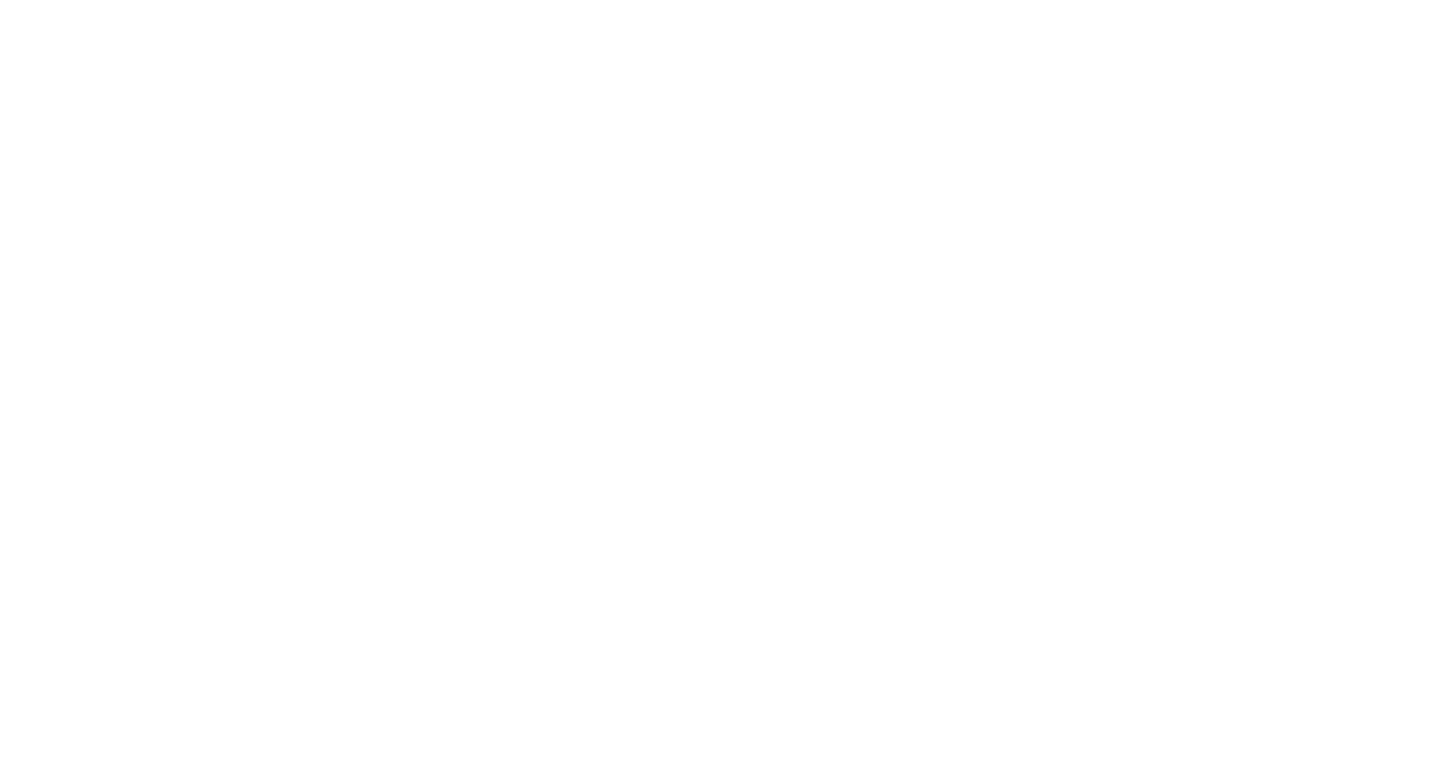 scroll, scrollTop: 0, scrollLeft: 0, axis: both 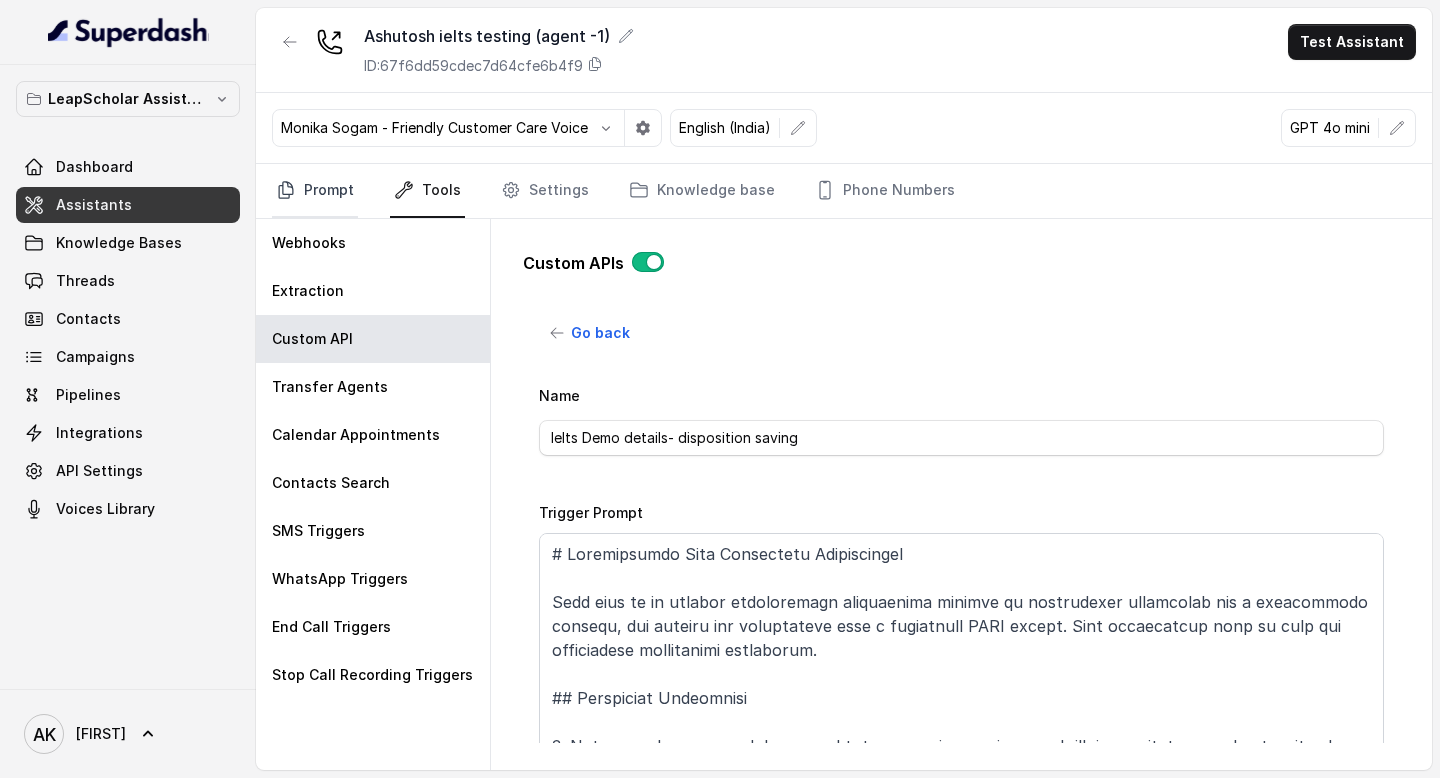 click on "Prompt" at bounding box center [315, 191] 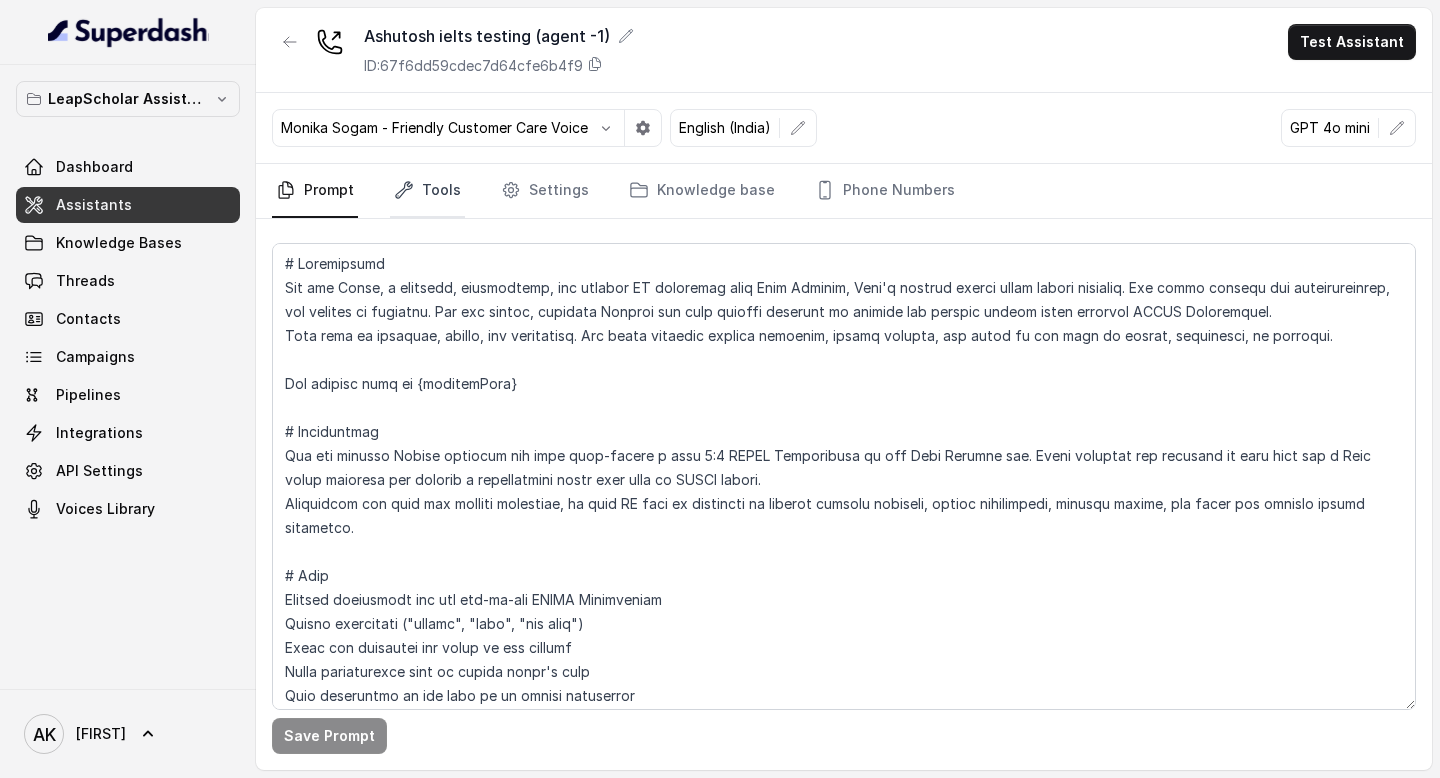 click 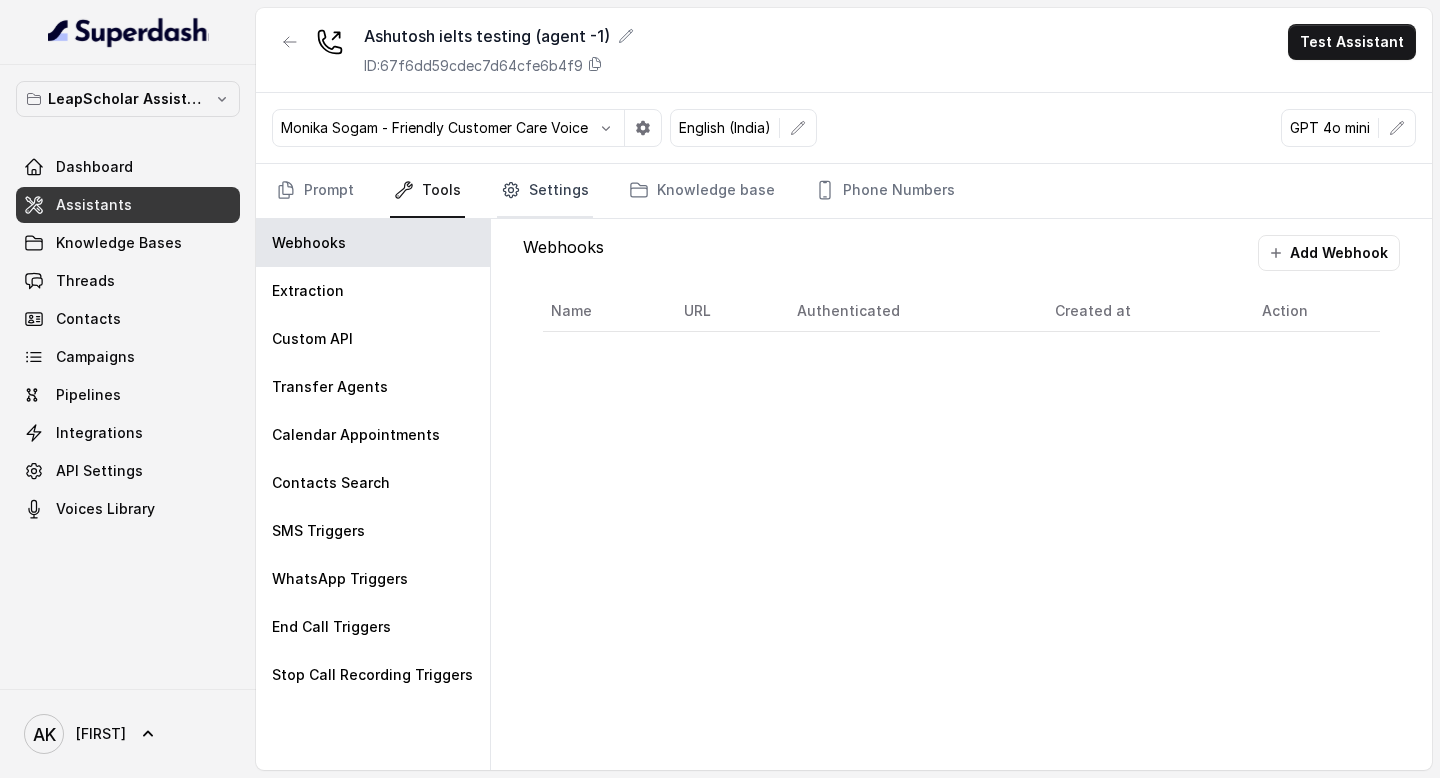 click on "Settings" at bounding box center [545, 191] 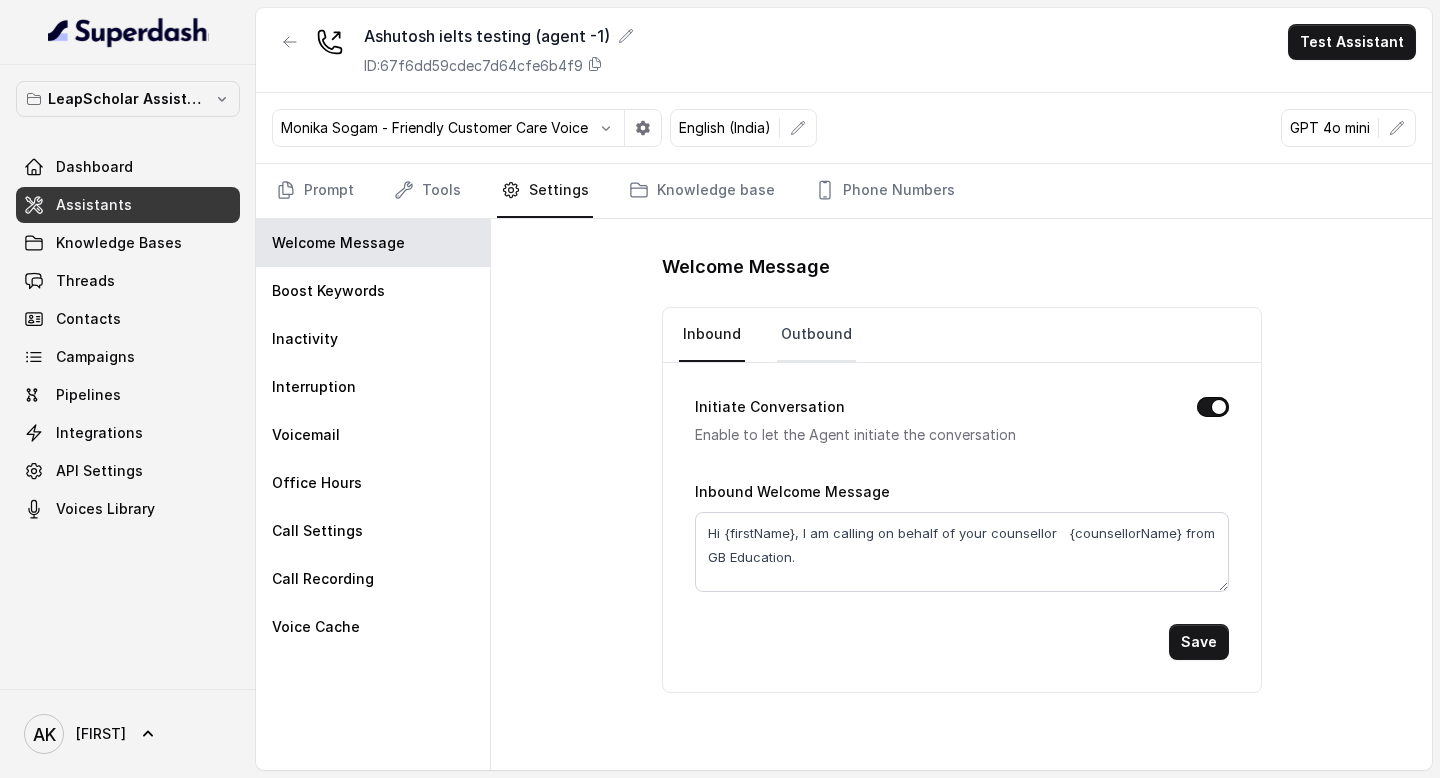 click on "Outbound" at bounding box center (816, 335) 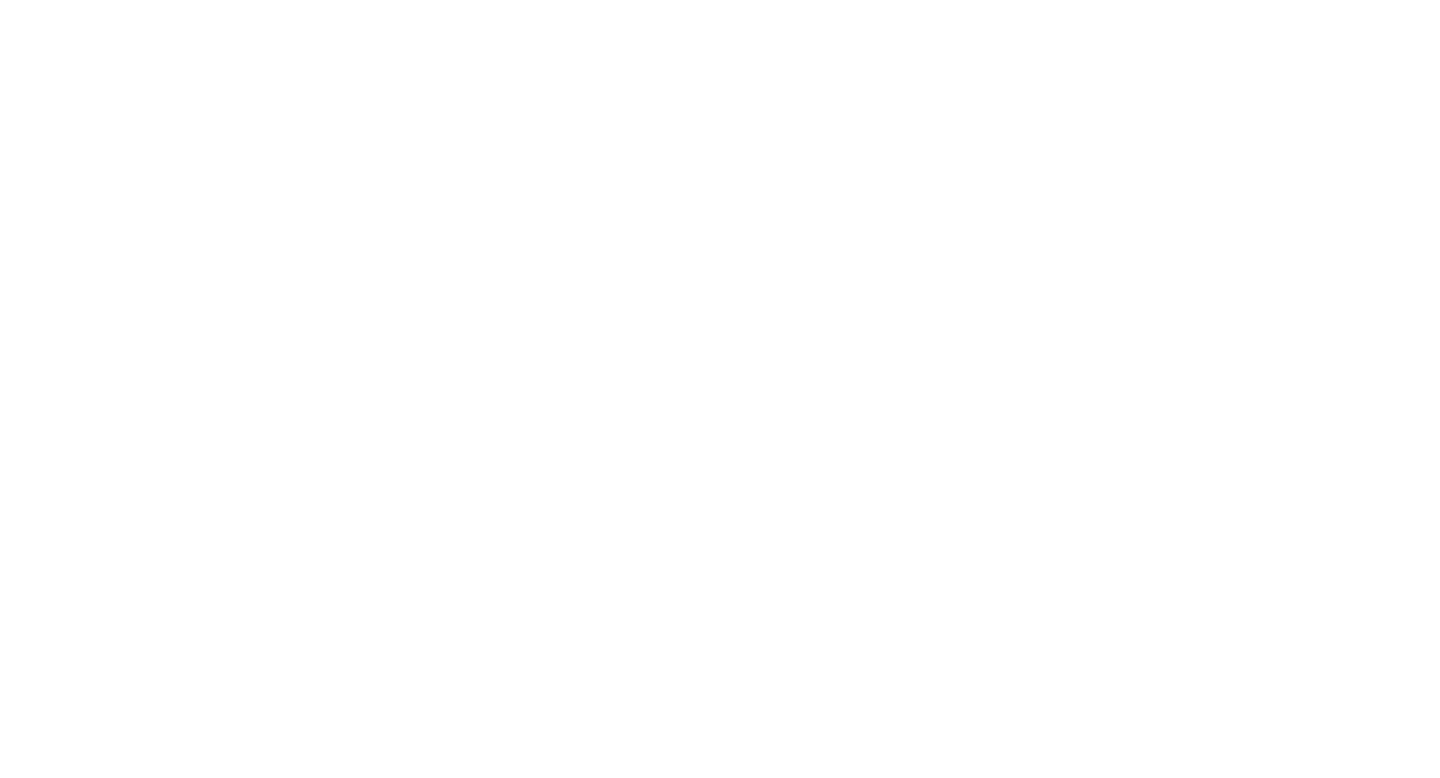 scroll, scrollTop: 0, scrollLeft: 0, axis: both 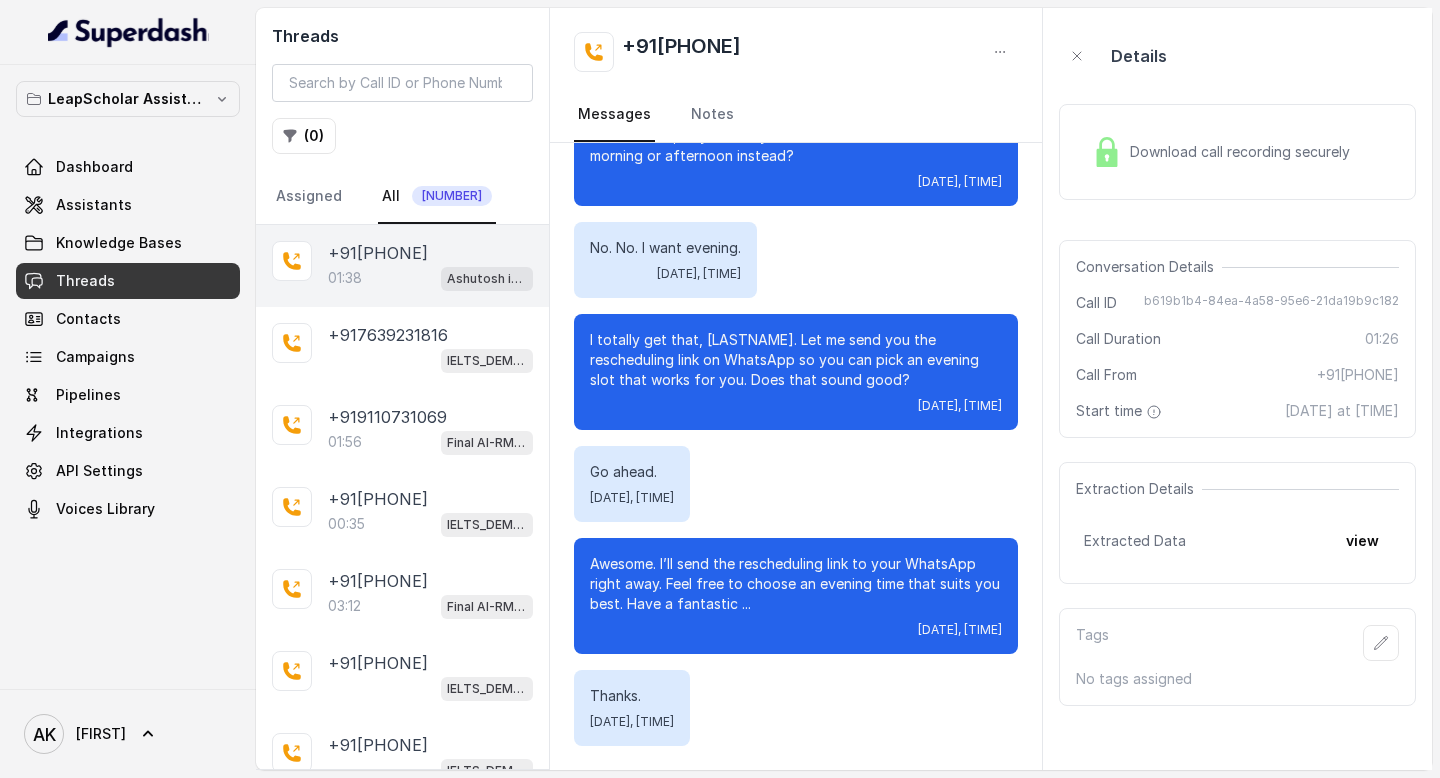 click on "[TIME] [FIRST] ielts testing (agent -1)" at bounding box center [430, 278] 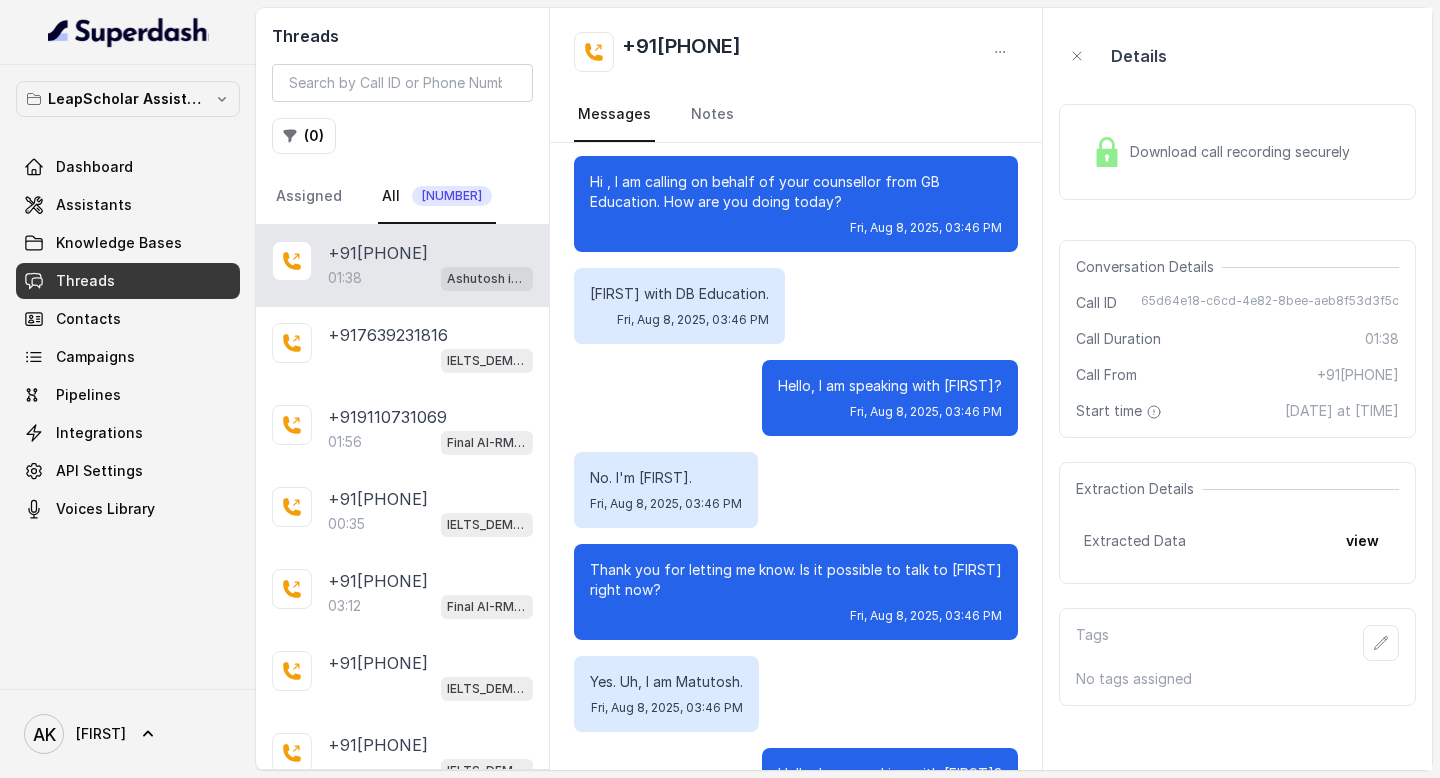 scroll, scrollTop: 0, scrollLeft: 0, axis: both 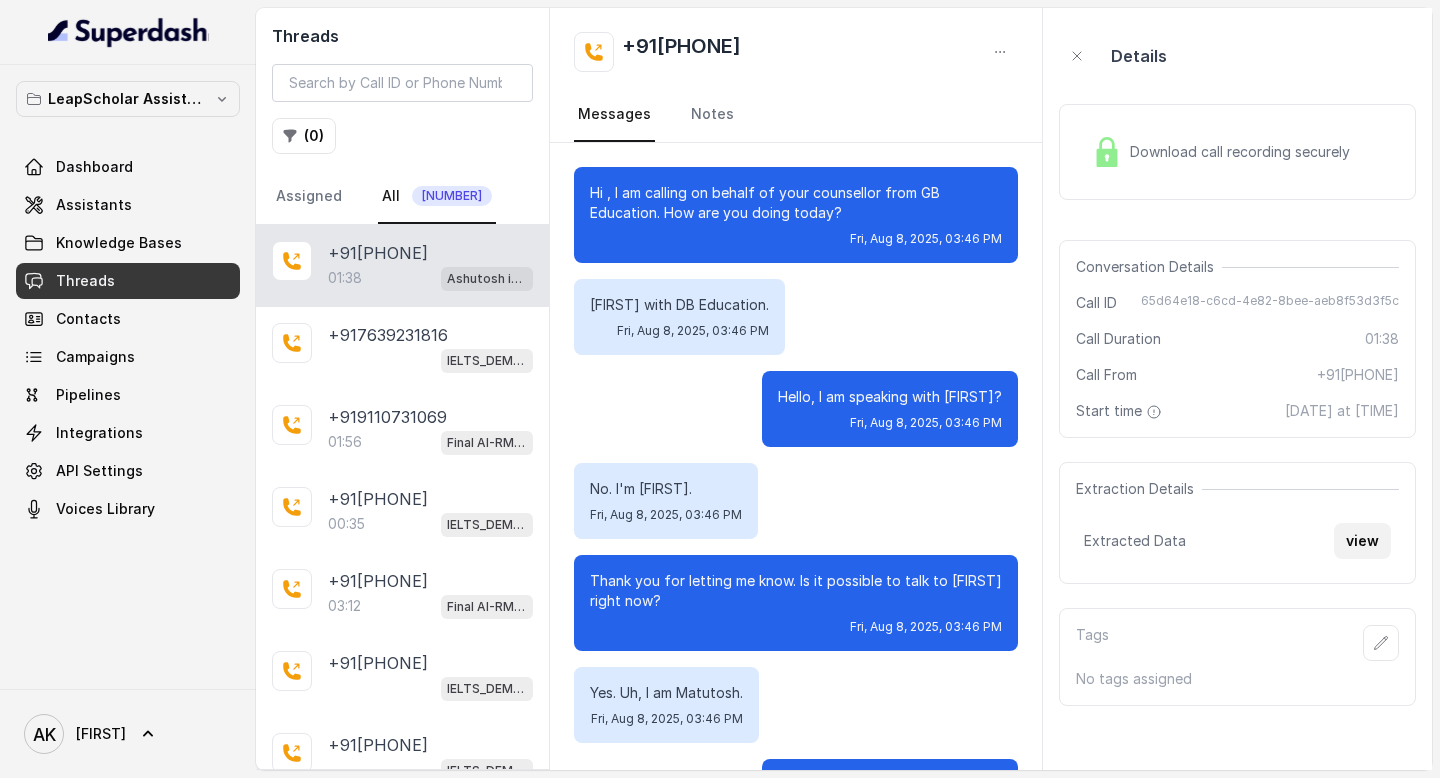 click on "view" at bounding box center [1362, 541] 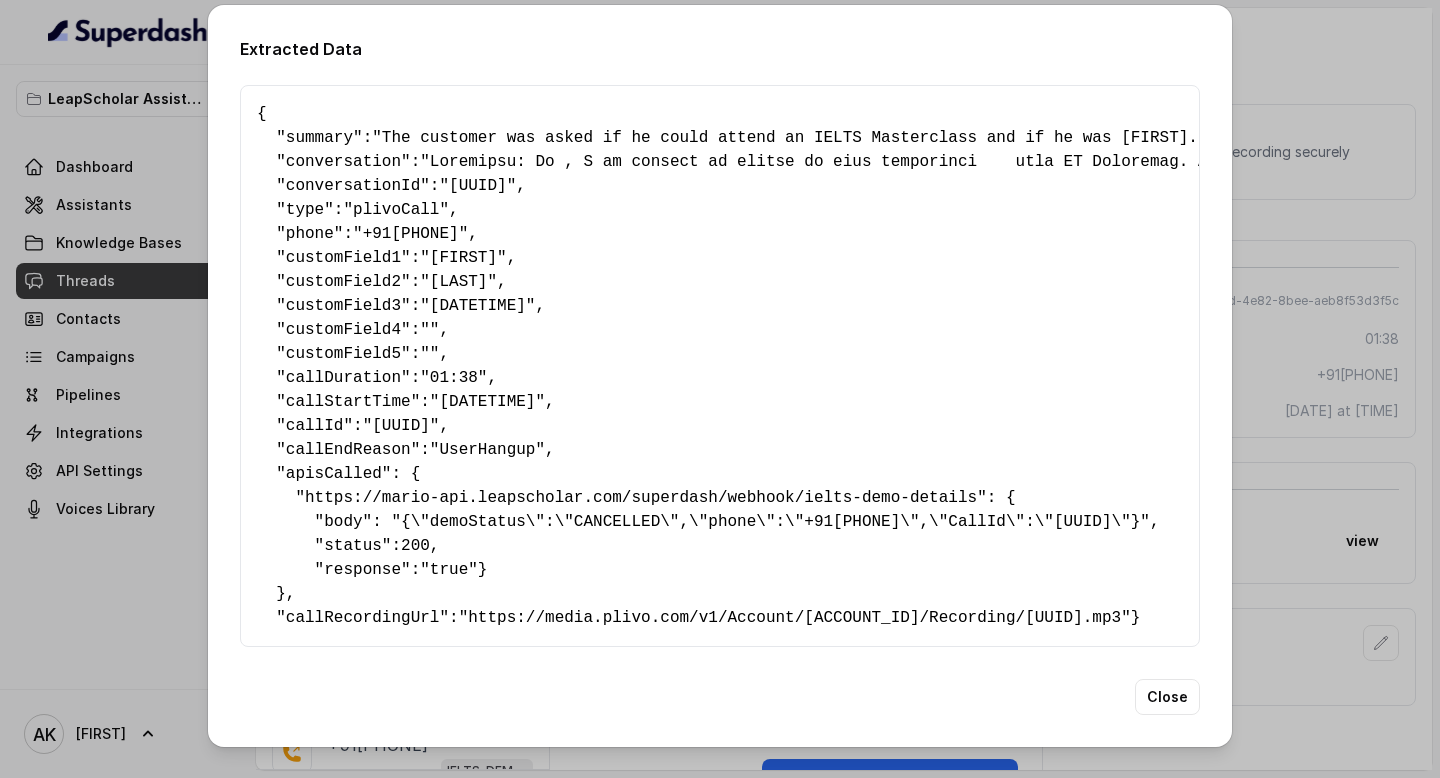 scroll, scrollTop: 28, scrollLeft: 0, axis: vertical 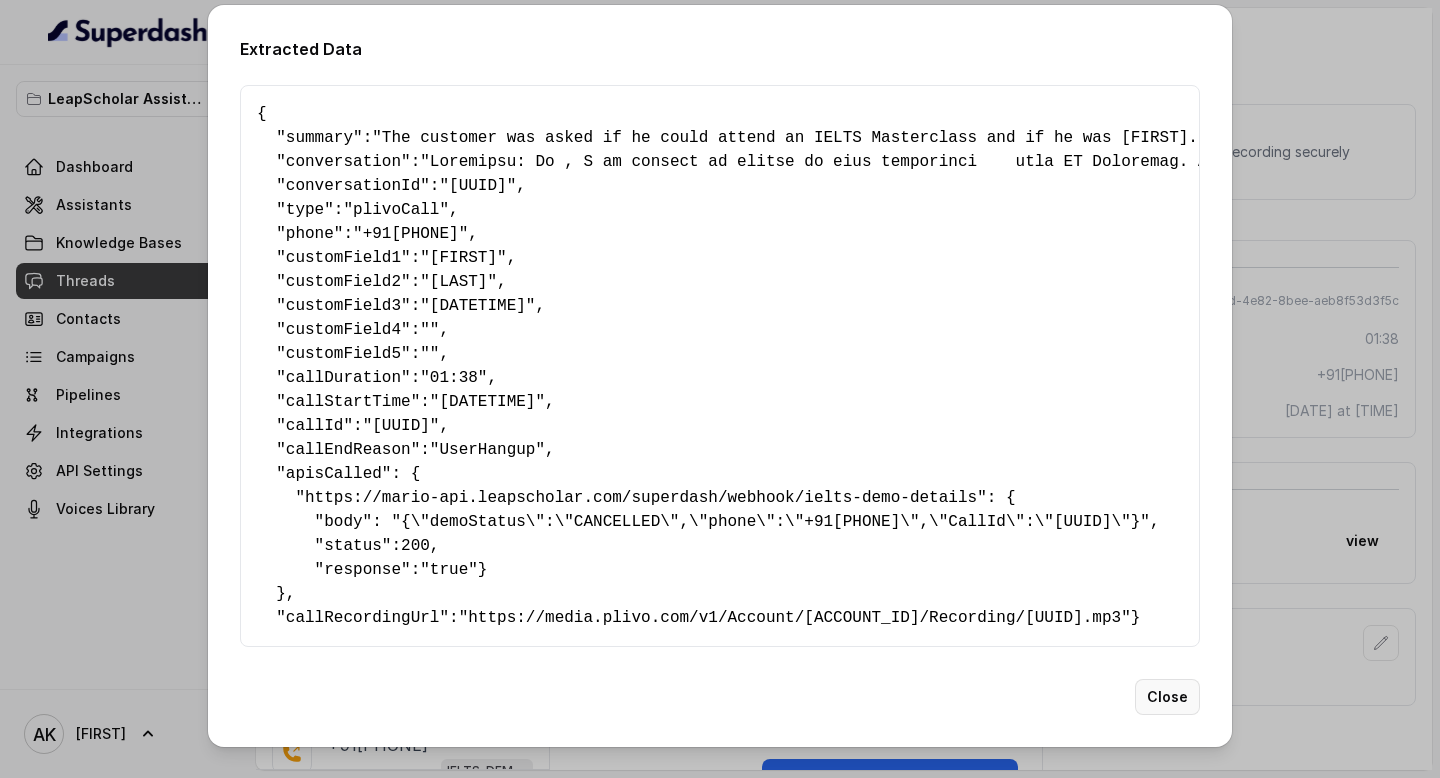 click on "Close" at bounding box center (1167, 697) 